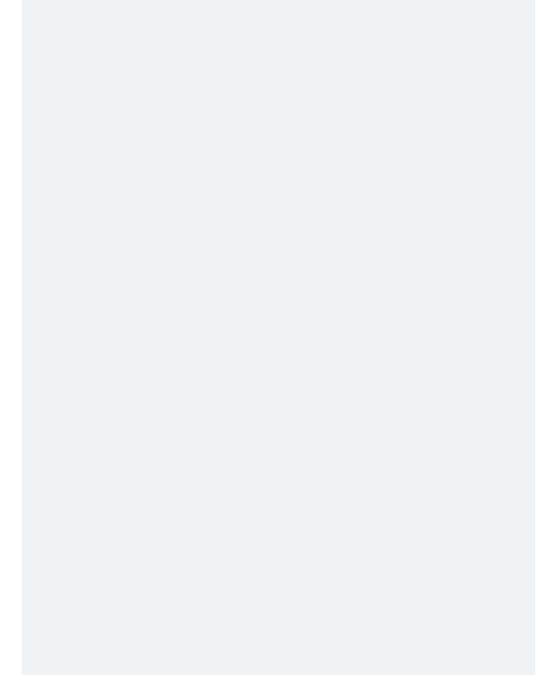 scroll, scrollTop: 0, scrollLeft: 0, axis: both 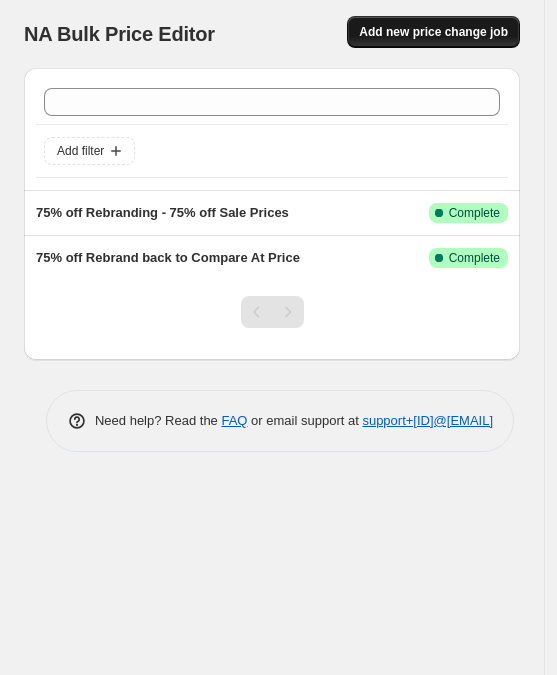 click on "Add new price change job" at bounding box center [433, 32] 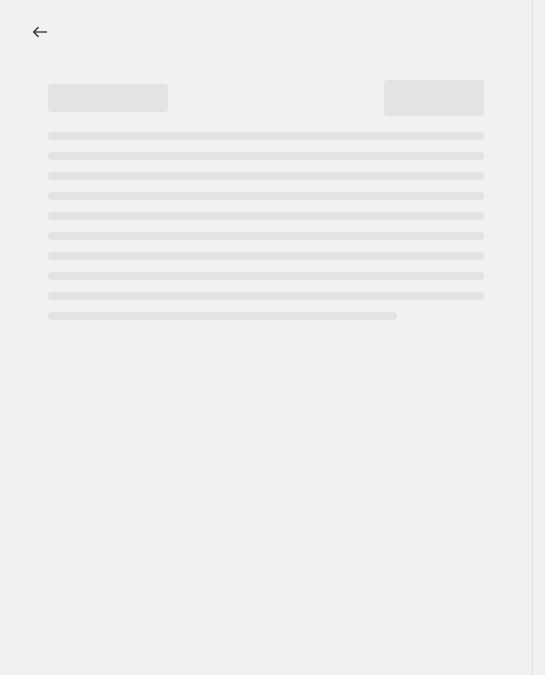 select on "percentage" 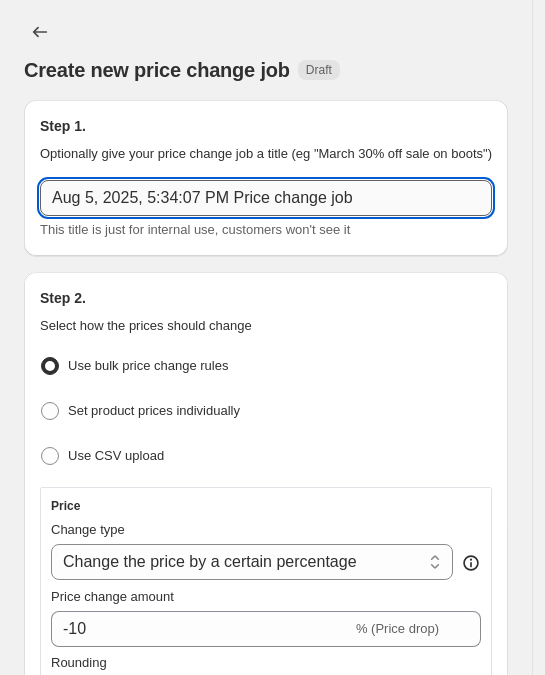 click on "Aug 5, 2025, 5:34:07 PM Price change job" at bounding box center [266, 198] 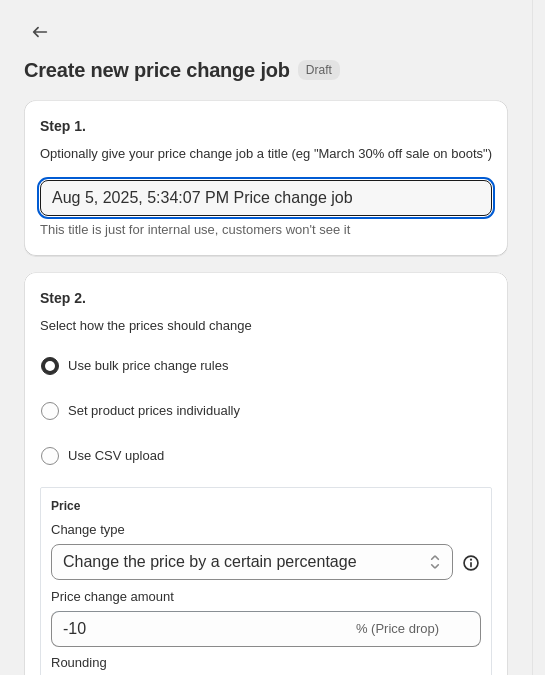 drag, startPoint x: 390, startPoint y: 205, endPoint x: -1, endPoint y: 229, distance: 391.73587 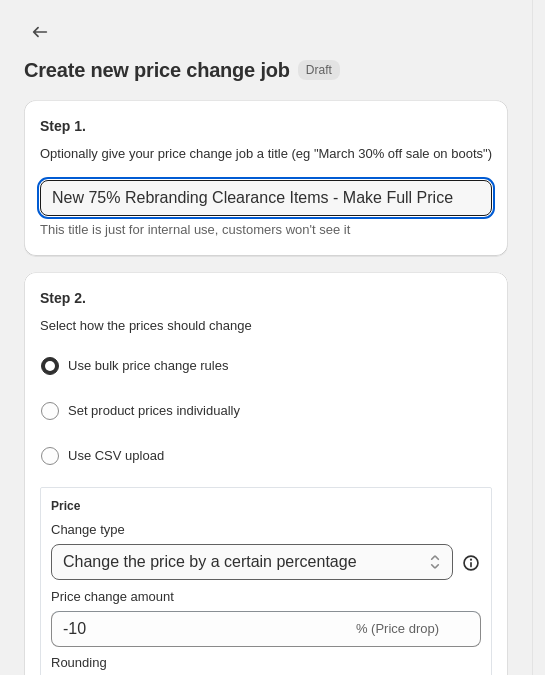 type on "New 75% Rebranding Clearance Items - Make Full Price" 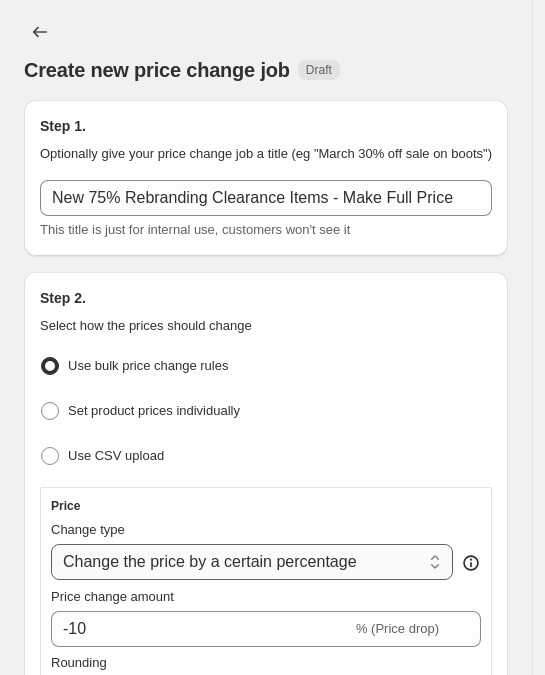 select on "ecap" 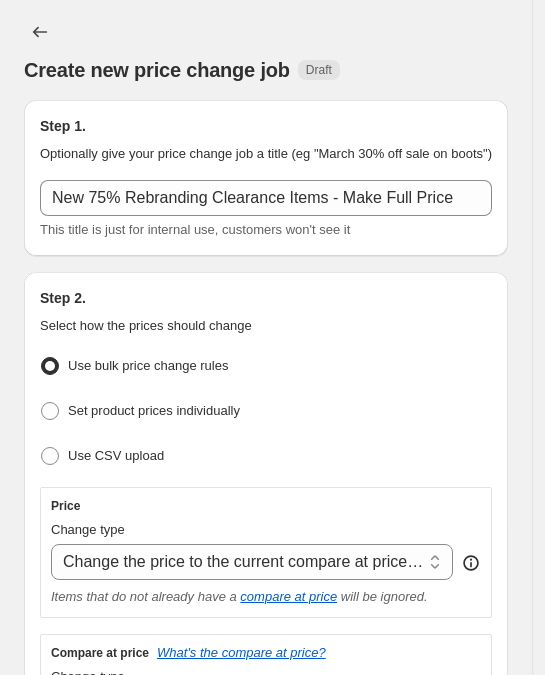 click on "Create new price change job. This page is ready Create new price change job Draft Step 1. Optionally give your price change job a title (eg "March 30% off sale on boots") New 75% Rebranding Clearance Items - Make Full Price This title is just for internal use, customers won't see it Step 2. Select how the prices should change Use bulk price change rules Set product prices individually Use CSV upload Price Change type Change the price to a certain amount Change the price by a certain amount Change the price by a certain percentage Change the price to the current compare at price (price before sale) Change the price by a certain amount relative to the compare at price Change the price by a certain percentage relative to the compare at price Don't change the price Change the price by a certain percentage relative to the cost per item Change price to certain cost margin Change the price to the current compare at price (price before sale) Items that do not already have a   compare at price   will be ignored.   FAQ" at bounding box center (266, 1472) 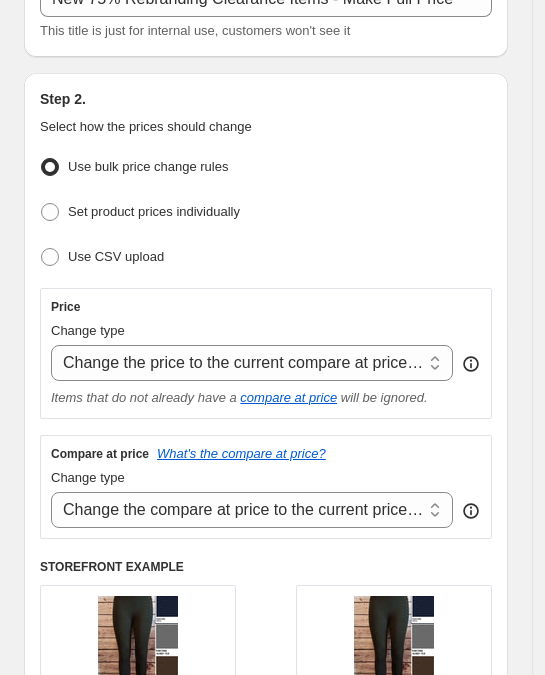 scroll, scrollTop: 249, scrollLeft: 0, axis: vertical 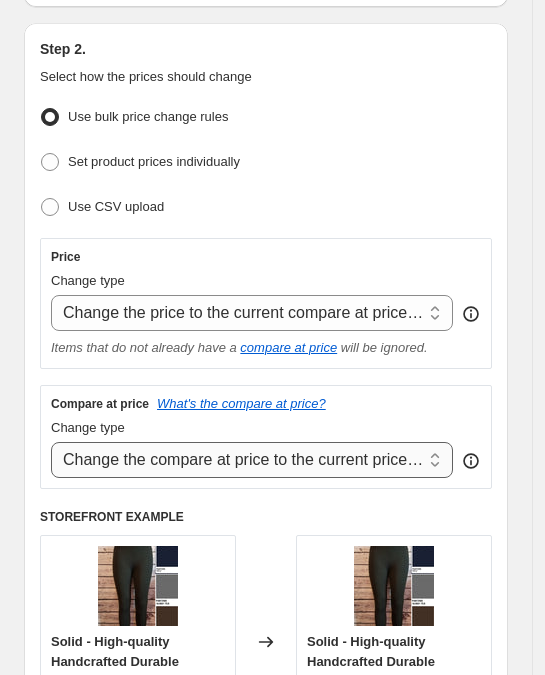 click on "Change the compare at price to the current price (sale) Change the compare at price to a certain amount Change the compare at price by a certain amount Change the compare at price by a certain percentage Change the compare at price by a certain amount relative to the actual price Change the compare at price by a certain percentage relative to the actual price Don't change the compare at price Remove the compare at price" at bounding box center (252, 460) 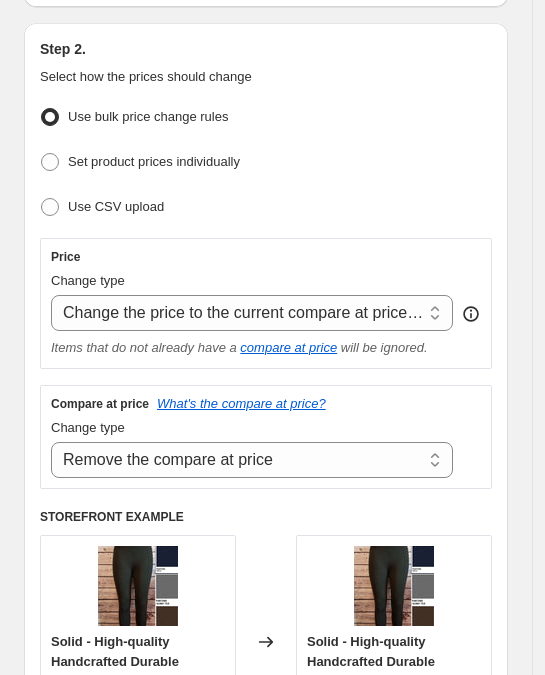 click on "Step 2." at bounding box center [266, 49] 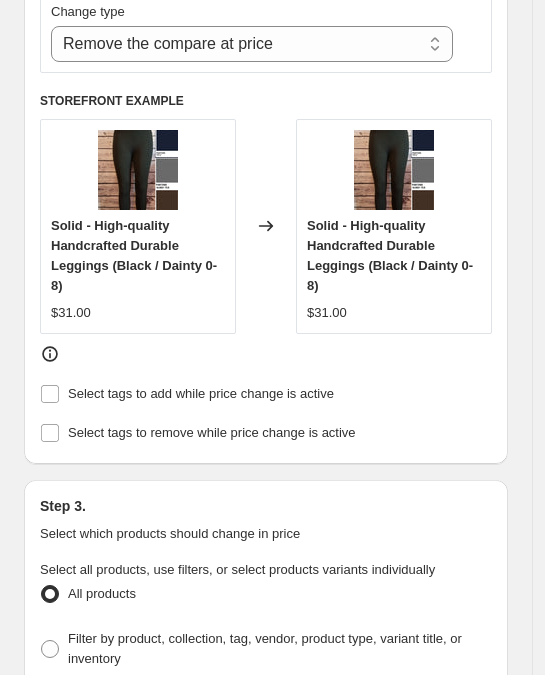 scroll, scrollTop: 700, scrollLeft: 0, axis: vertical 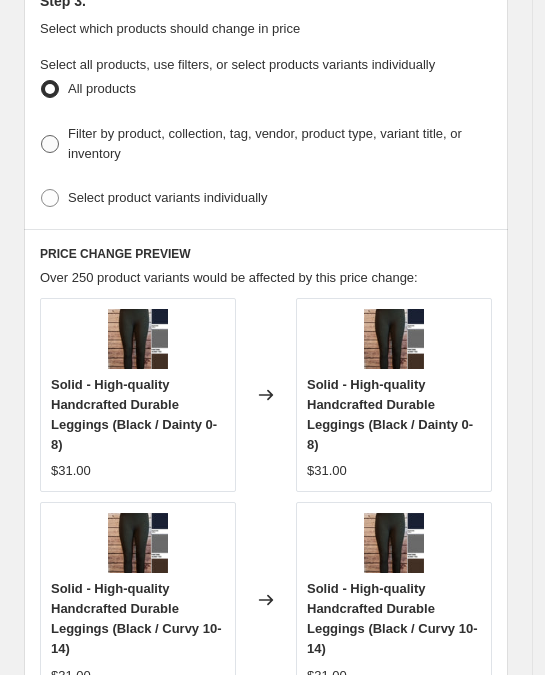 click on "Filter by product, collection, tag, vendor, product type, variant title, or inventory" at bounding box center (266, 144) 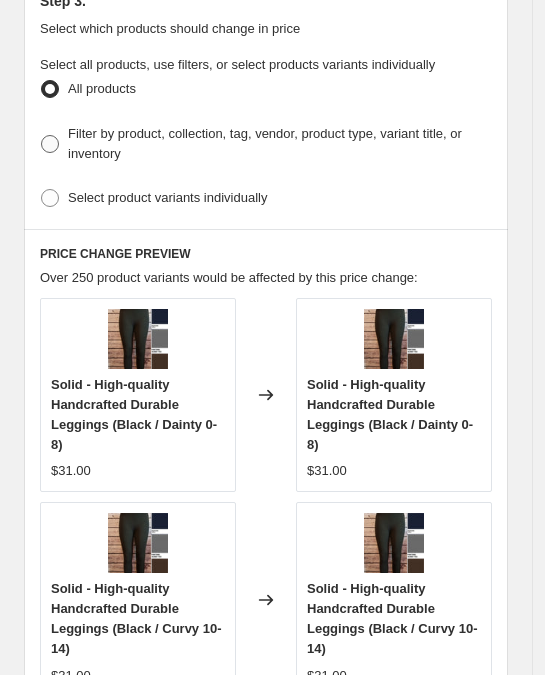 radio on "true" 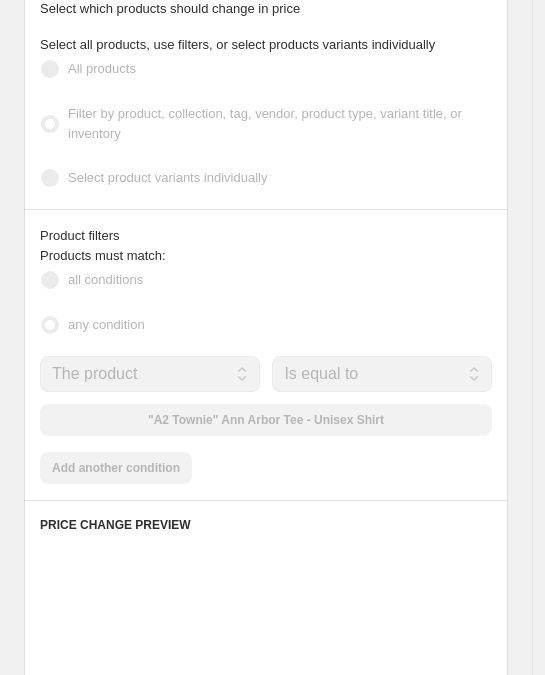 scroll, scrollTop: 1170, scrollLeft: 0, axis: vertical 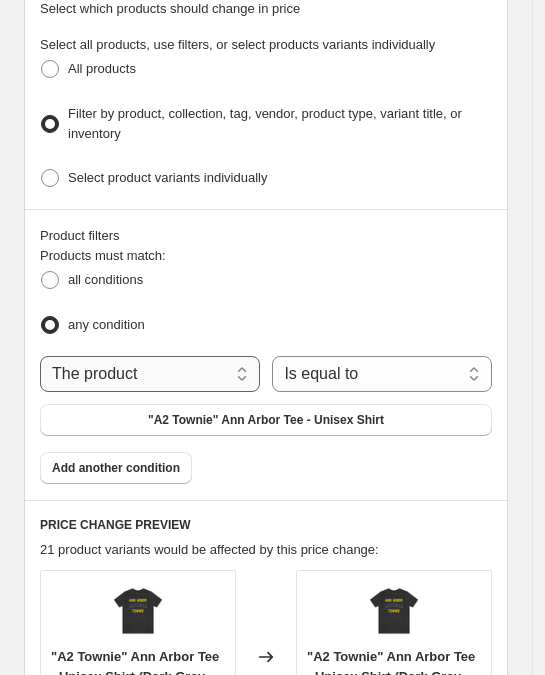 click on "The product The product's collection The product's tag The product's vendor The product's type The product's status The variant's title Inventory quantity" at bounding box center (150, 374) 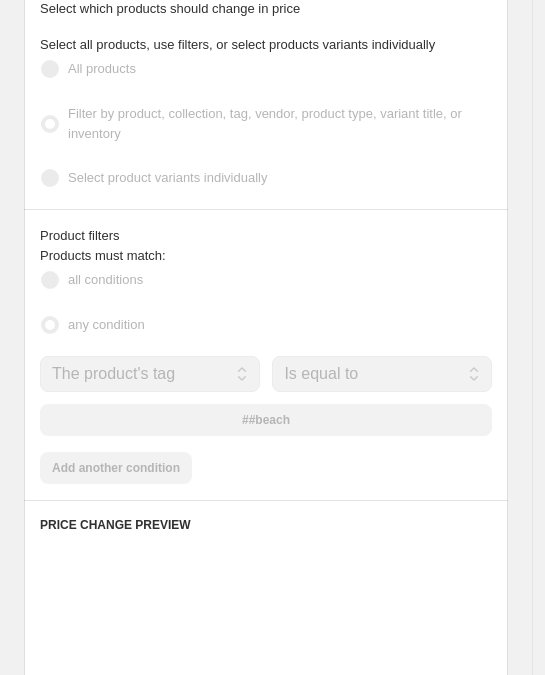 scroll, scrollTop: 1190, scrollLeft: 0, axis: vertical 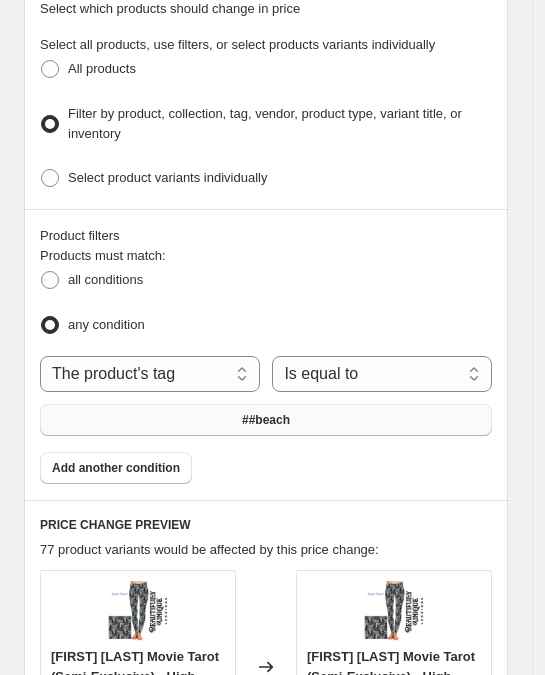 click on "##beach" at bounding box center (266, 420) 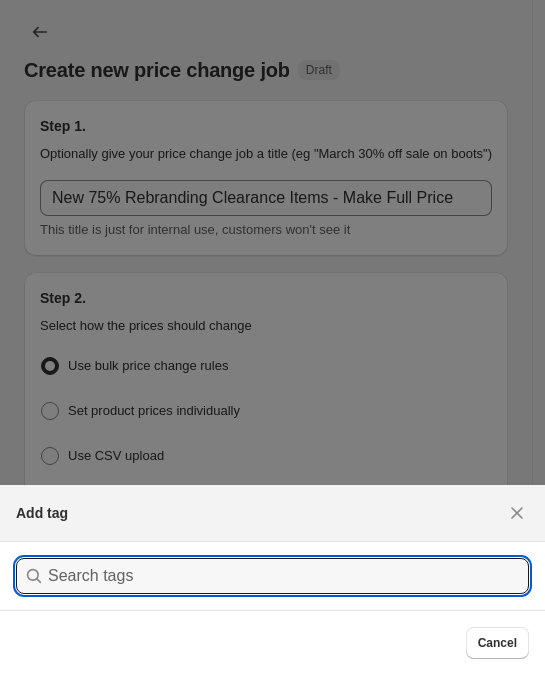 scroll, scrollTop: 0, scrollLeft: 0, axis: both 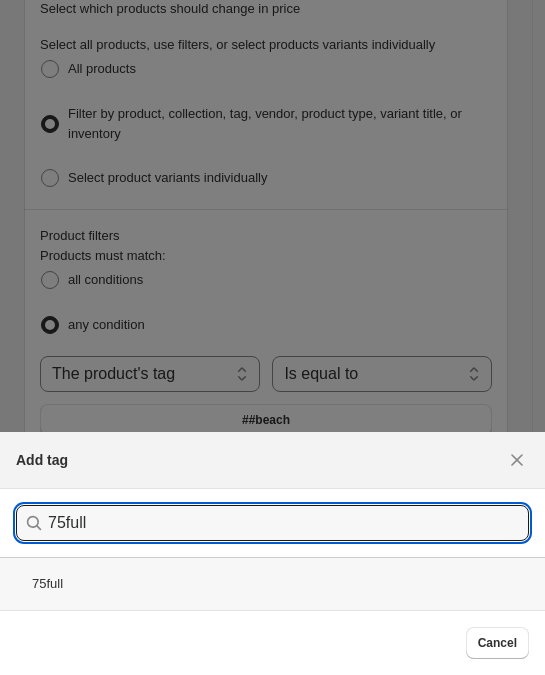 type on "75full" 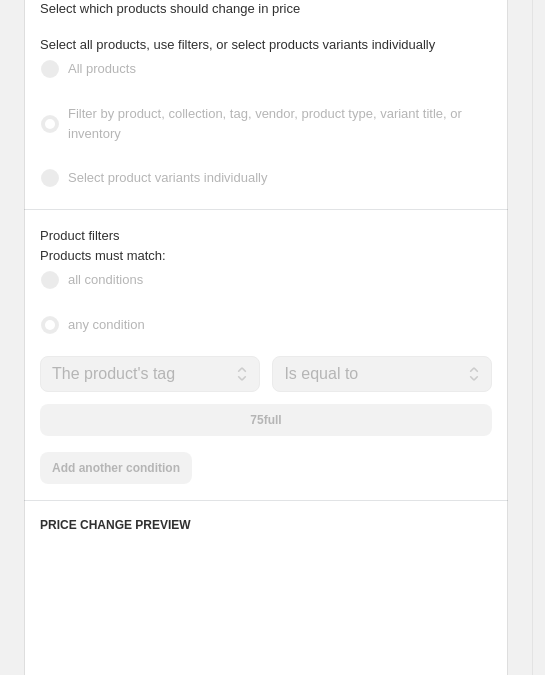 scroll, scrollTop: 1150, scrollLeft: 0, axis: vertical 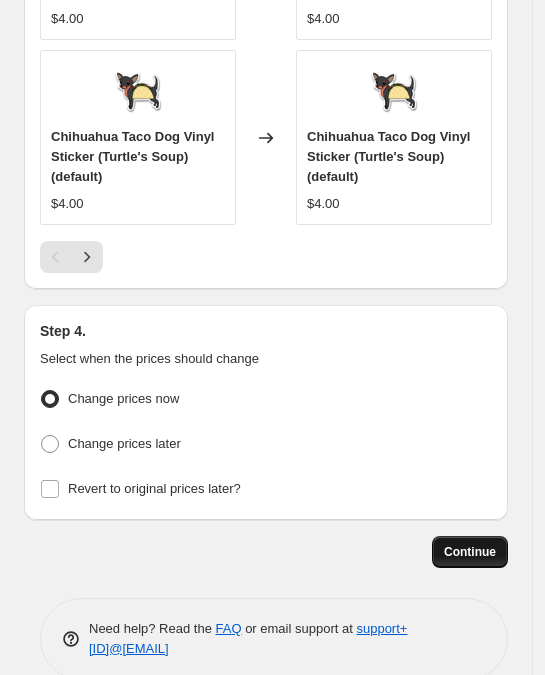 click on "Continue" at bounding box center (470, 552) 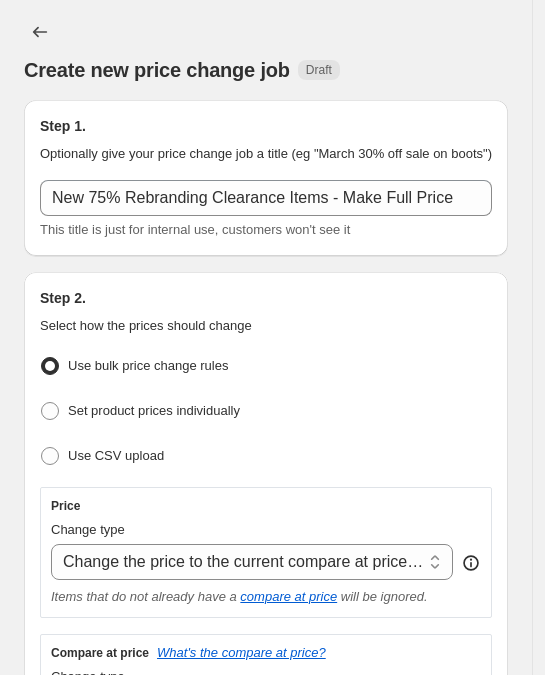scroll, scrollTop: 2367, scrollLeft: 0, axis: vertical 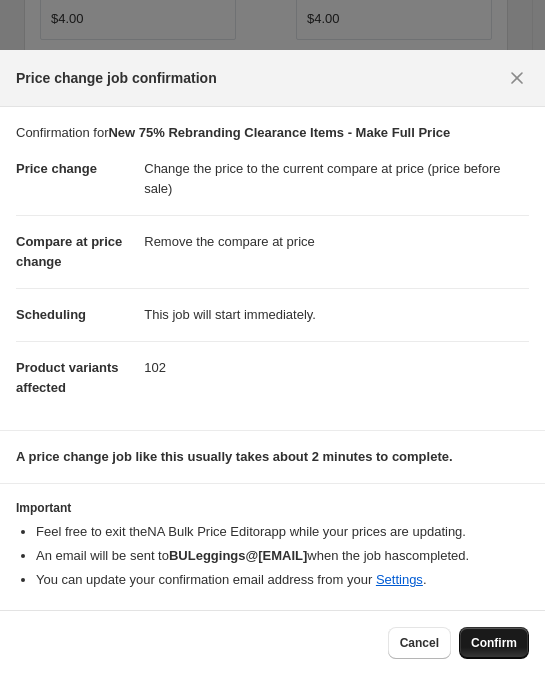 click on "Confirm" at bounding box center (494, 643) 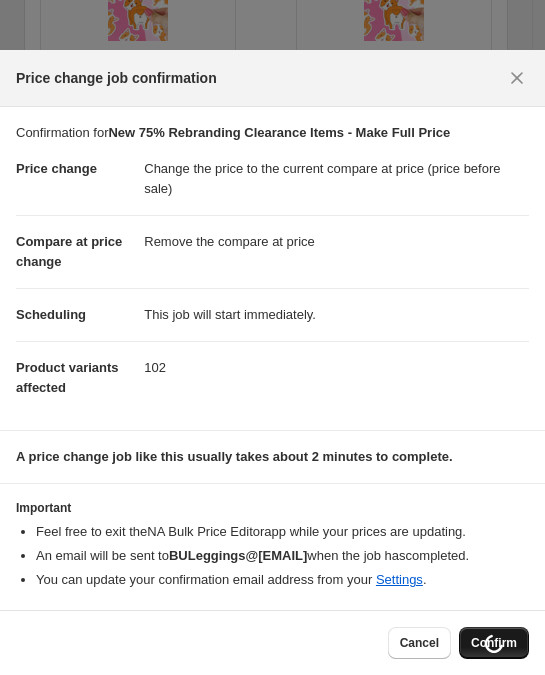 scroll, scrollTop: 2471, scrollLeft: 0, axis: vertical 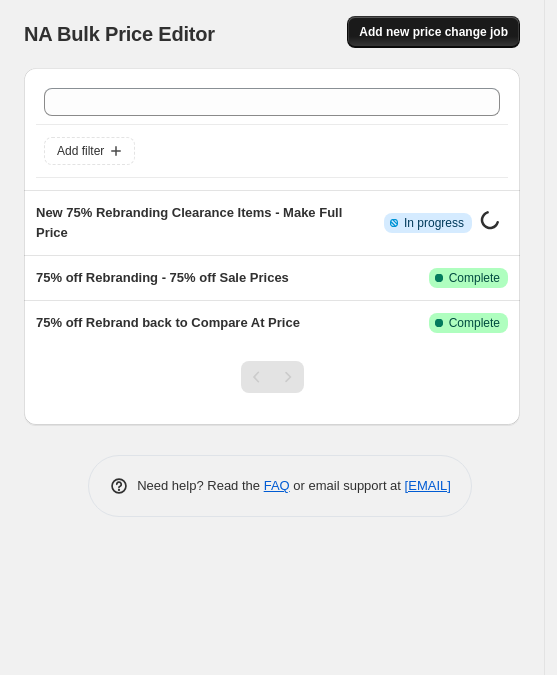 click on "Add new price change job" at bounding box center [433, 32] 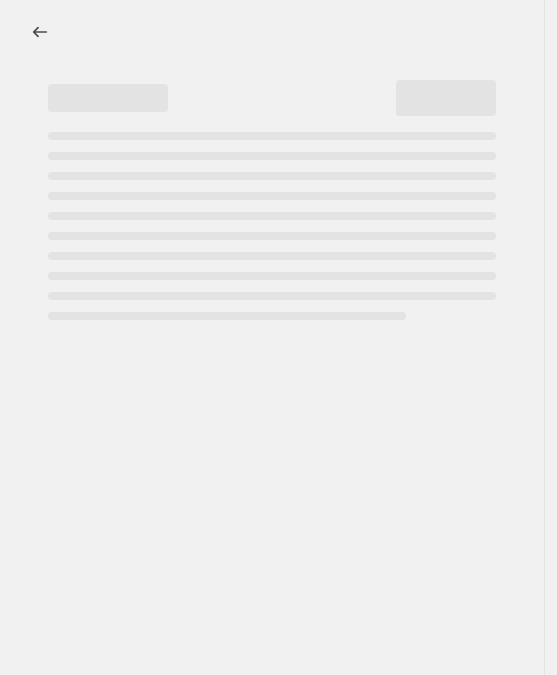 select on "percentage" 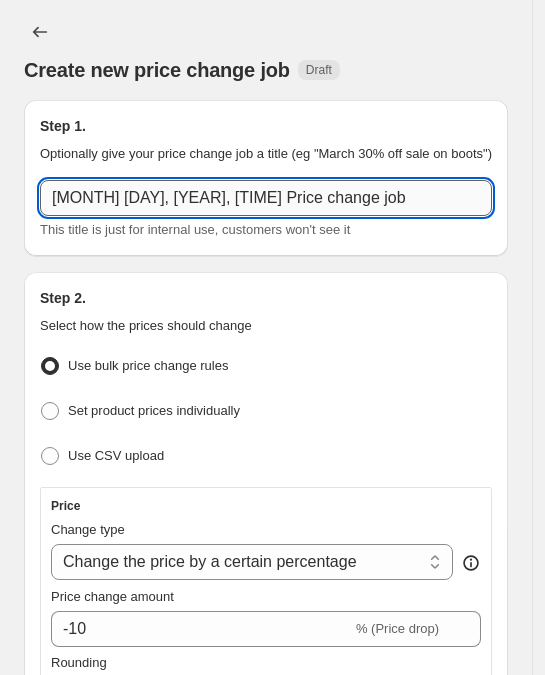 click on "Aug 5, 2025, 6:03:33 PM Price change job" at bounding box center [266, 198] 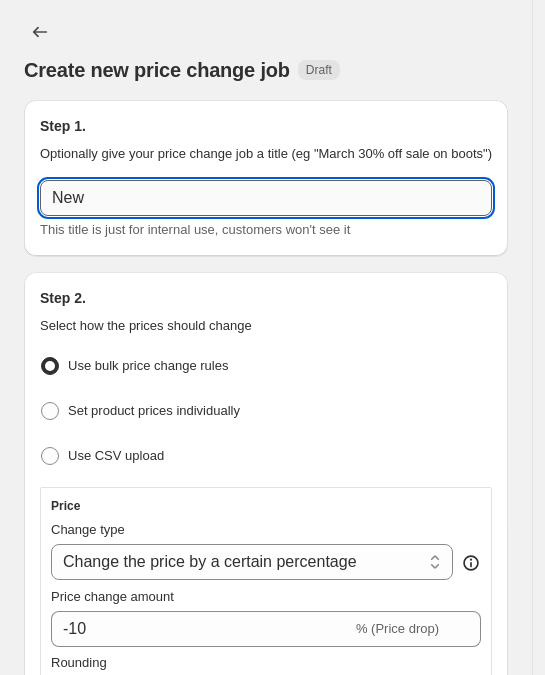 type on "New 75% Rebranding Clearance Items - Make Full Price" 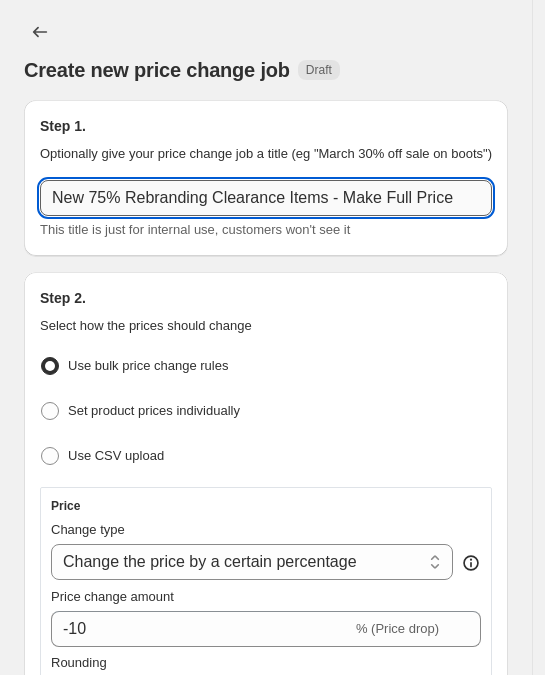 select on "percentage" 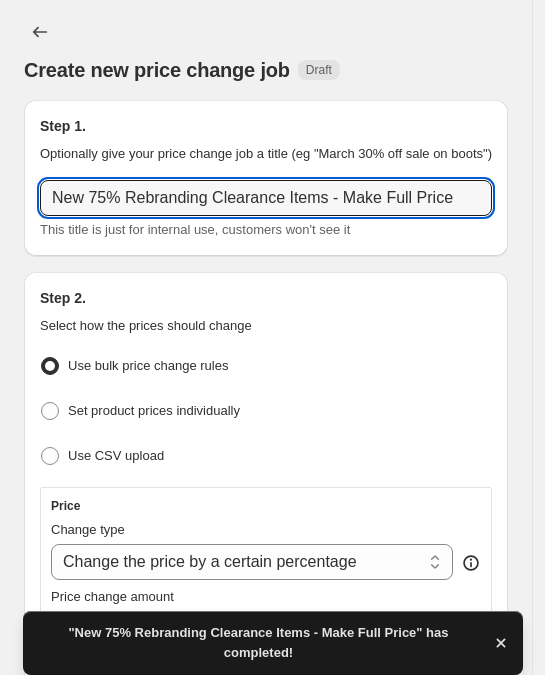 click on "New 75% Rebranding Clearance Items - Make Full Price" at bounding box center (266, 198) 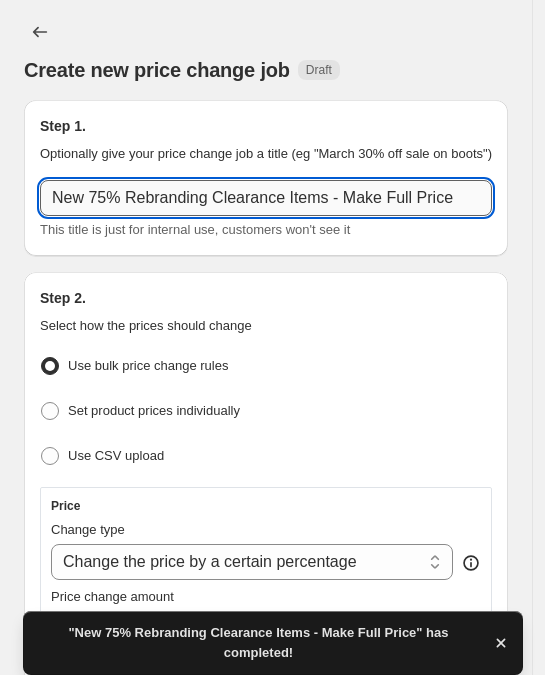 drag, startPoint x: 377, startPoint y: 204, endPoint x: 462, endPoint y: 199, distance: 85.146935 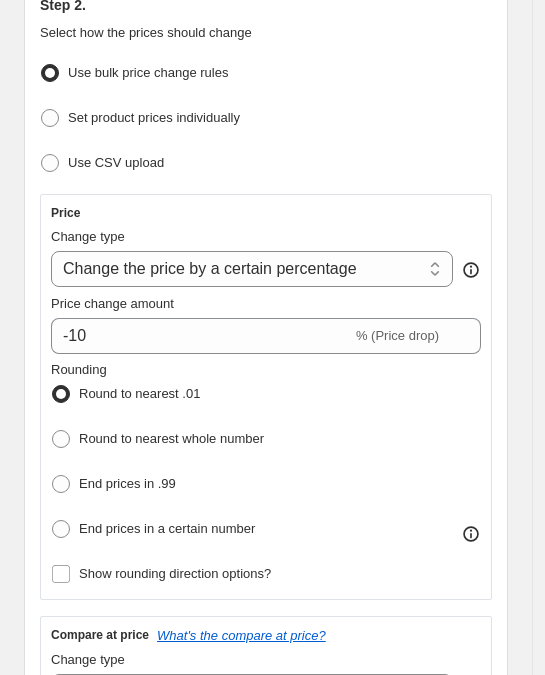 scroll, scrollTop: 297, scrollLeft: 0, axis: vertical 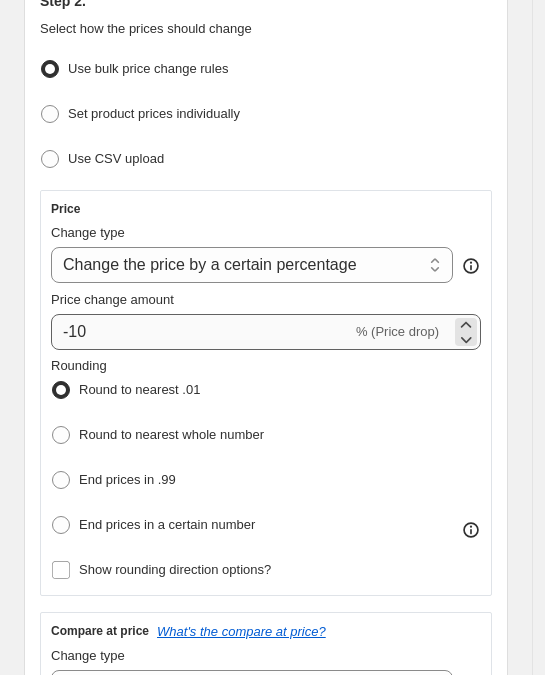 type on "New 75% Rebranding Clearance Items - Make 75% OFF" 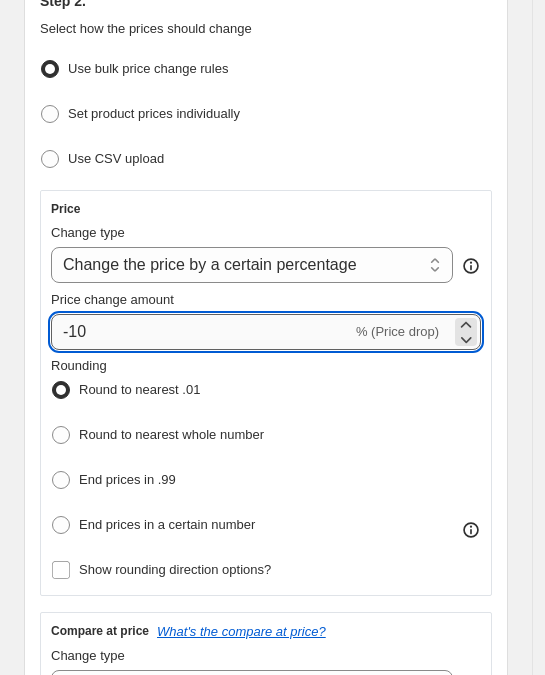 click on "-10" at bounding box center (201, 332) 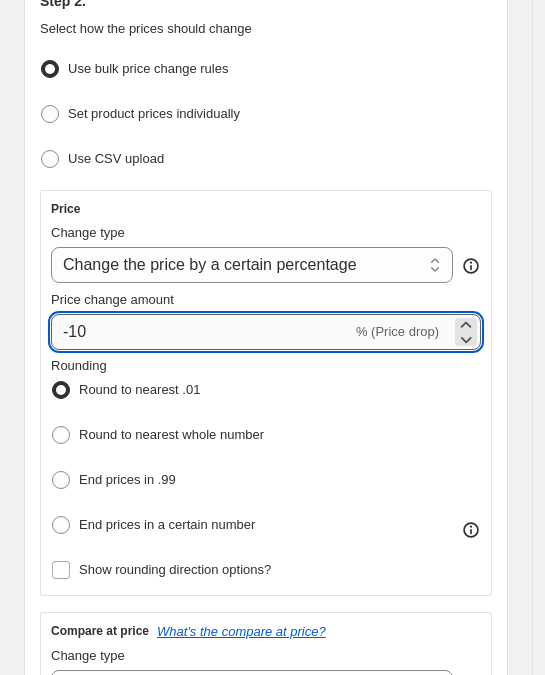 type on "-1" 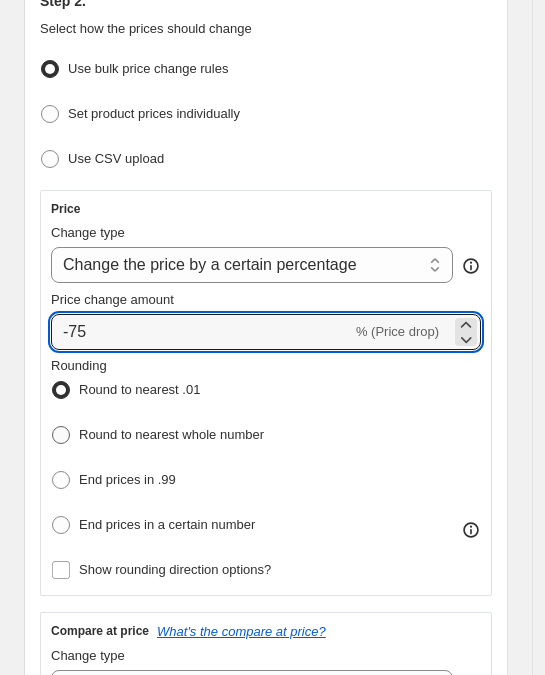 type on "-75" 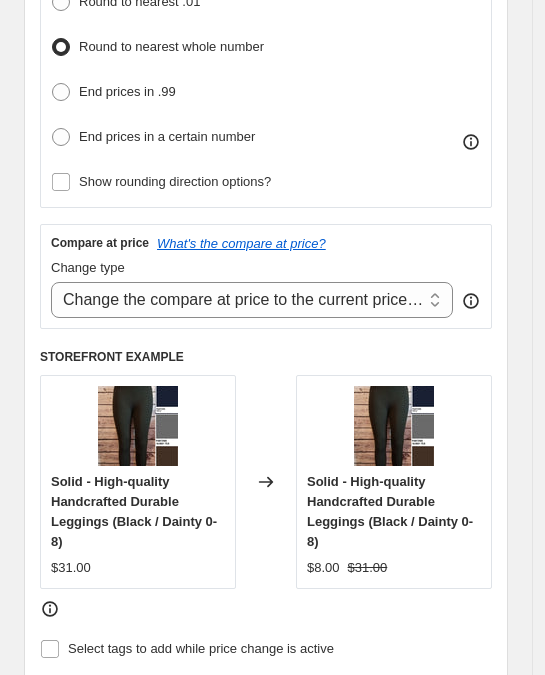scroll, scrollTop: 689, scrollLeft: 0, axis: vertical 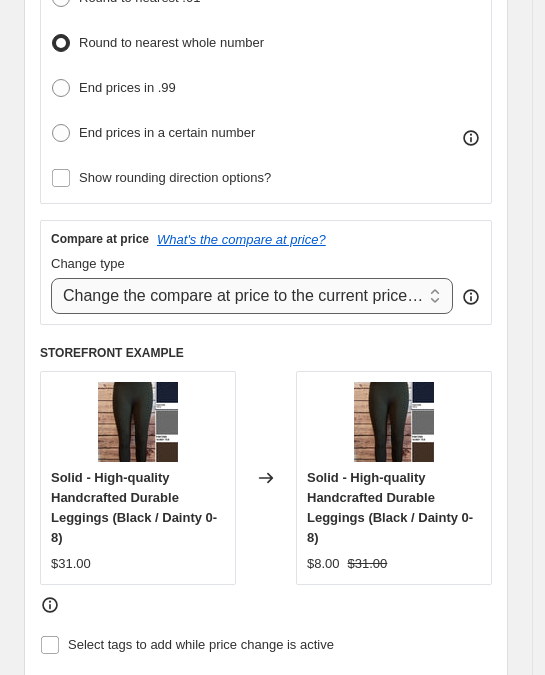 click on "Change the compare at price to the current price (sale) Change the compare at price to a certain amount Change the compare at price by a certain amount Change the compare at price by a certain percentage Change the compare at price by a certain amount relative to the actual price Change the compare at price by a certain percentage relative to the actual price Don't change the compare at price Remove the compare at price" at bounding box center (252, 296) 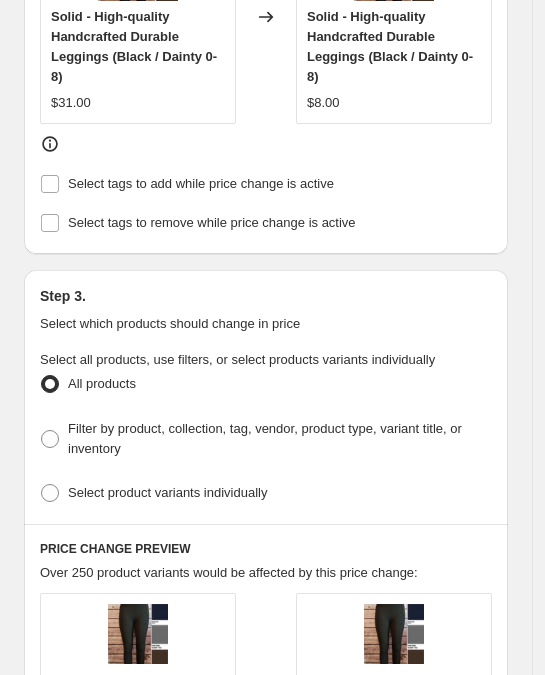 scroll, scrollTop: 1215, scrollLeft: 0, axis: vertical 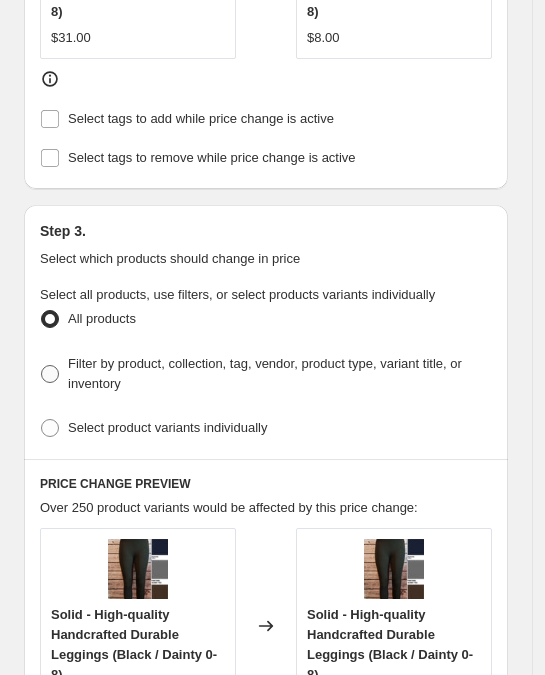 click on "Filter by product, collection, tag, vendor, product type, variant title, or inventory" at bounding box center [265, 373] 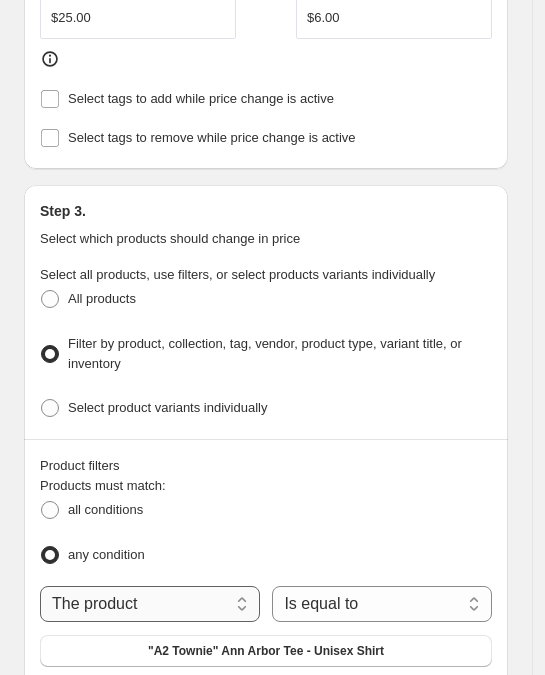 click on "The product The product's collection The product's tag The product's vendor The product's type The product's status The variant's title Inventory quantity" at bounding box center (150, 604) 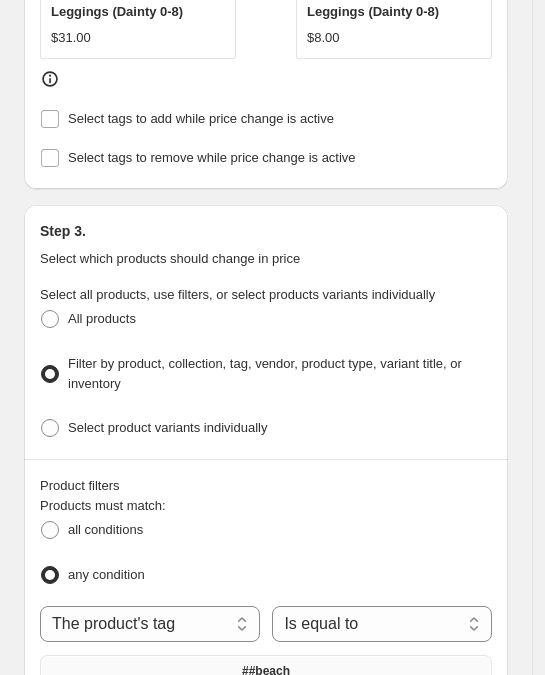 click on "##beach" at bounding box center [266, 671] 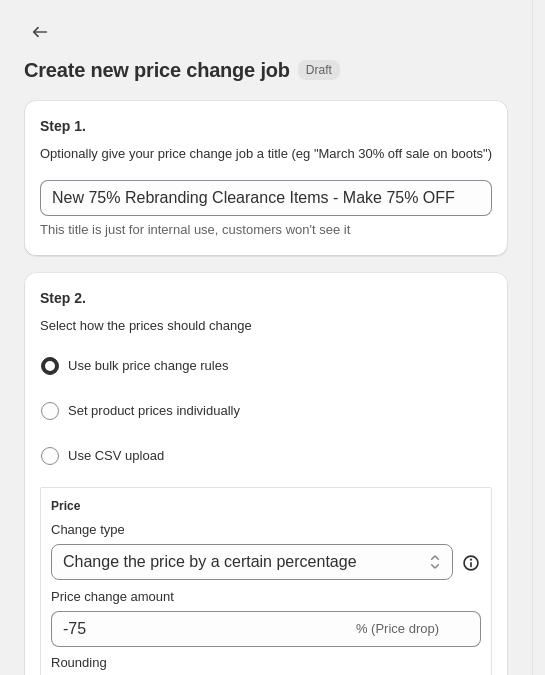scroll, scrollTop: 1215, scrollLeft: 0, axis: vertical 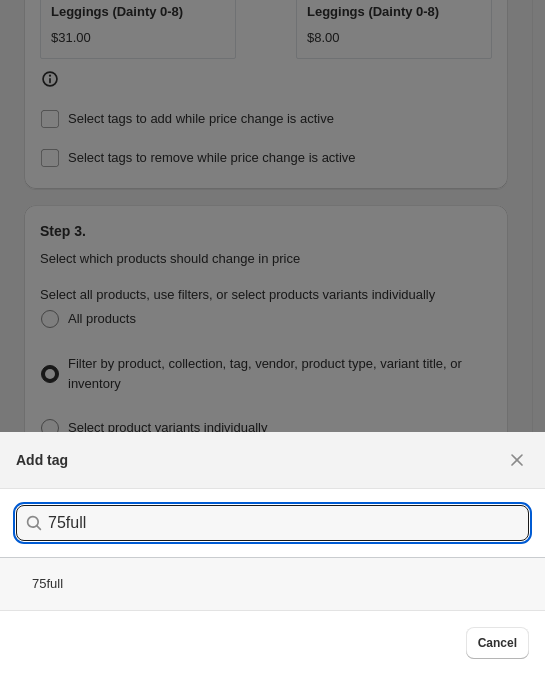 type on "75full" 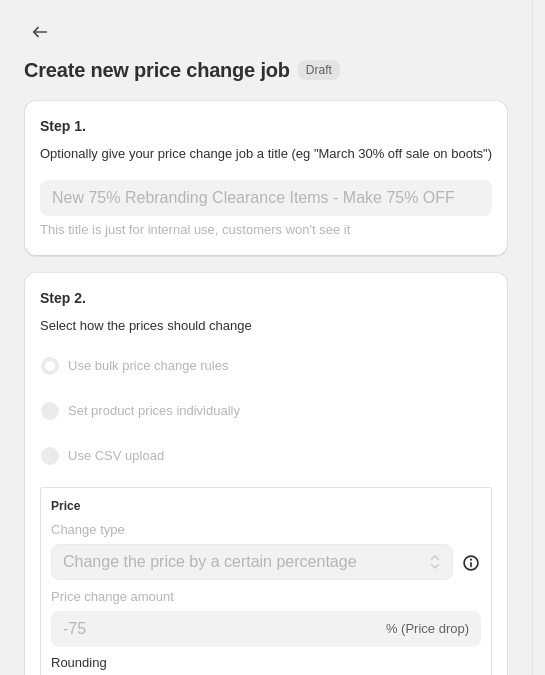 scroll, scrollTop: 1215, scrollLeft: 0, axis: vertical 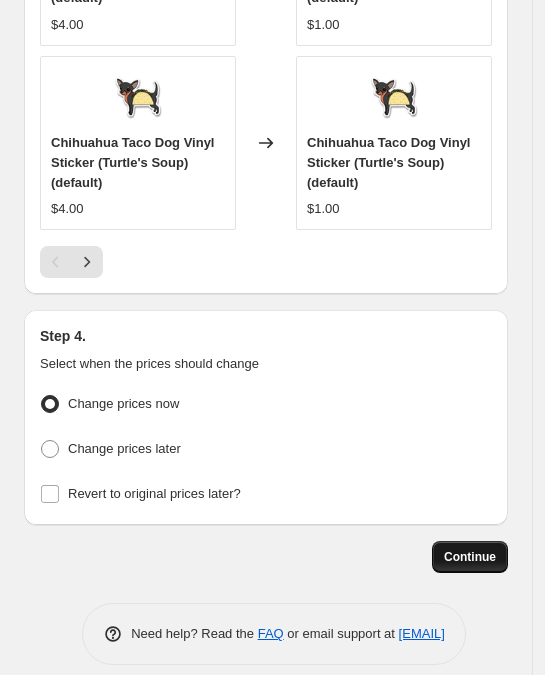 click on "Continue" at bounding box center (470, 557) 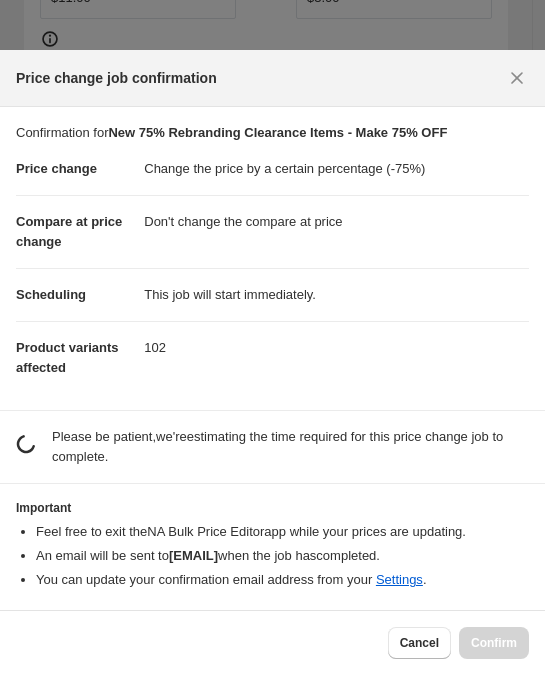scroll, scrollTop: 0, scrollLeft: 0, axis: both 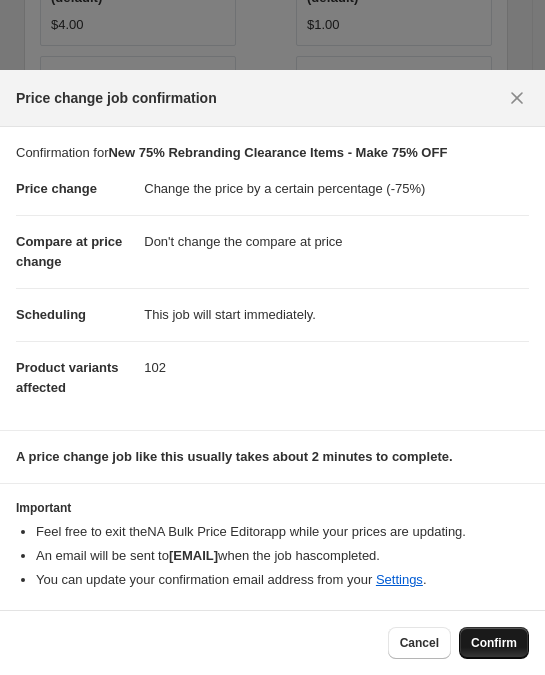 click on "Confirm" at bounding box center (494, 643) 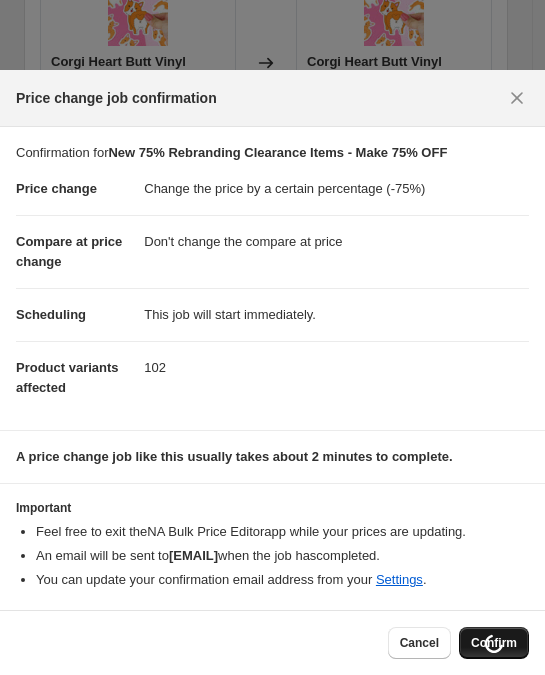 scroll, scrollTop: 2741, scrollLeft: 0, axis: vertical 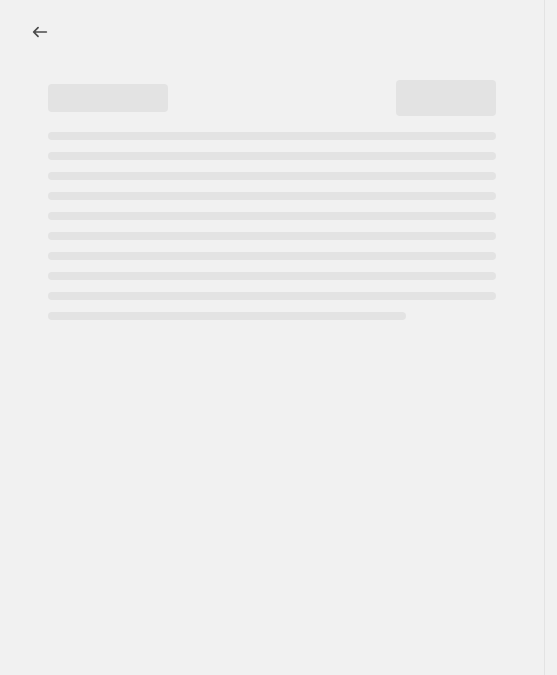 select on "ecap" 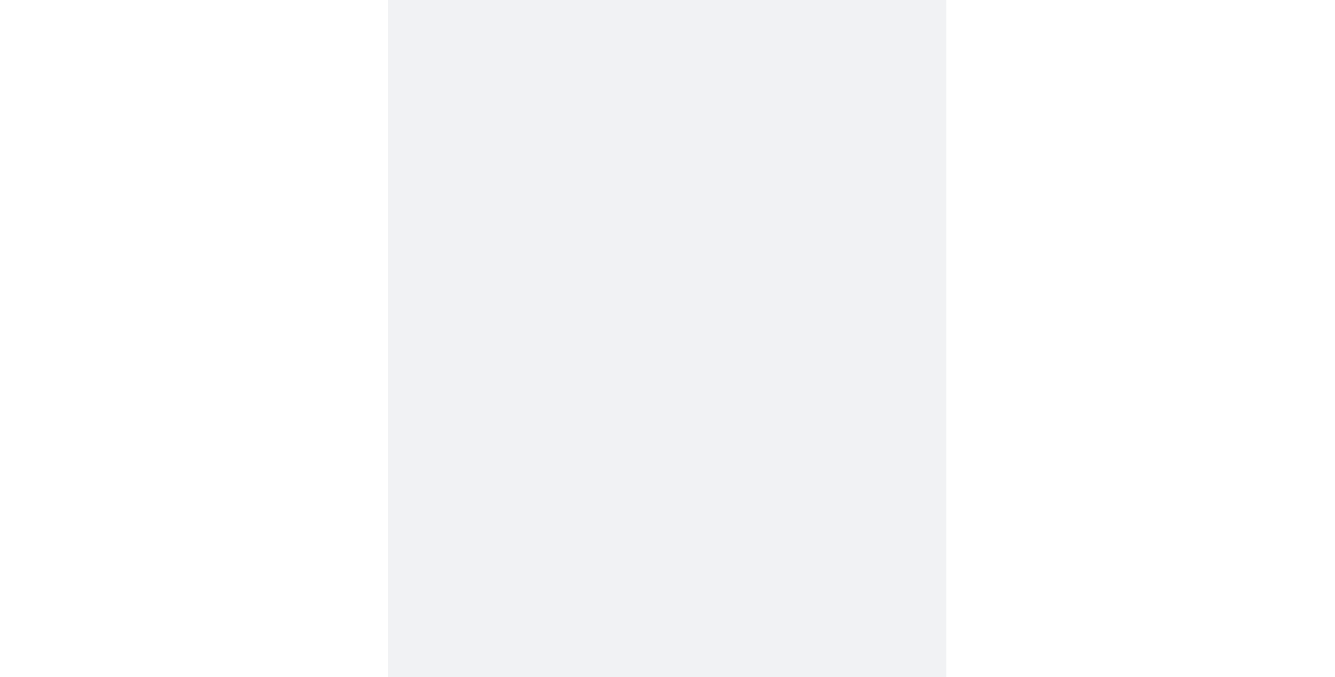 scroll, scrollTop: 0, scrollLeft: 0, axis: both 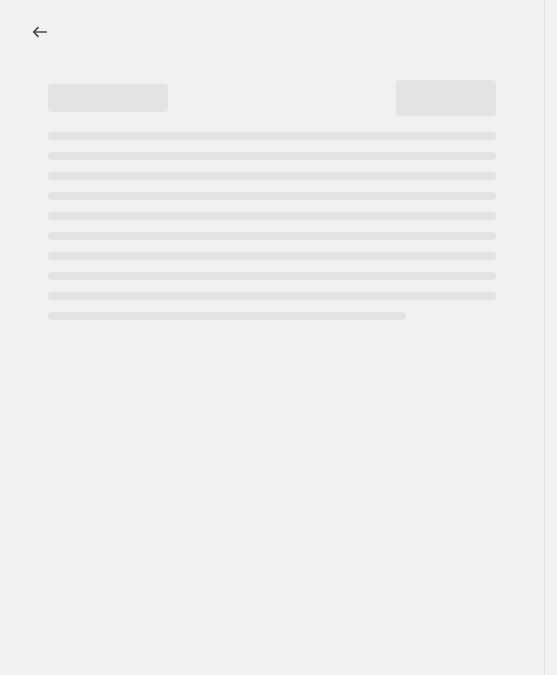 select on "percentage" 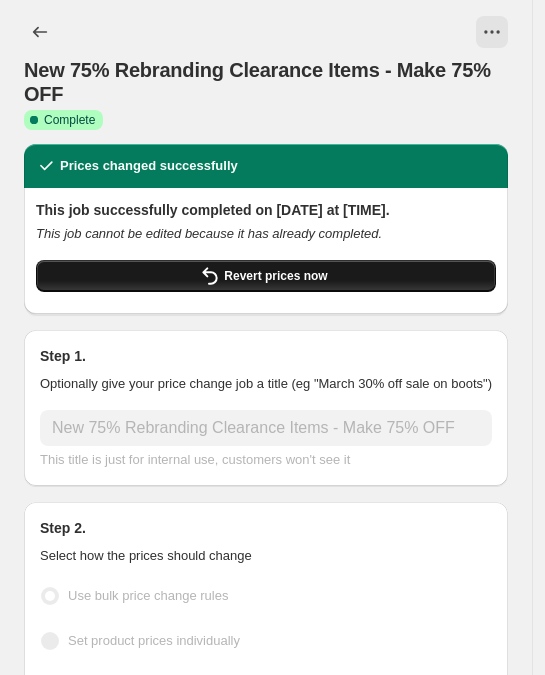 click on "Revert prices now" at bounding box center [266, 276] 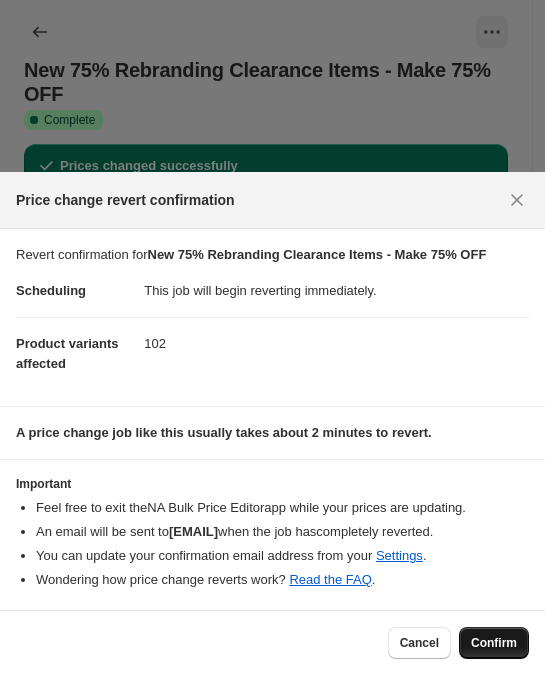 click on "Confirm" at bounding box center [494, 643] 